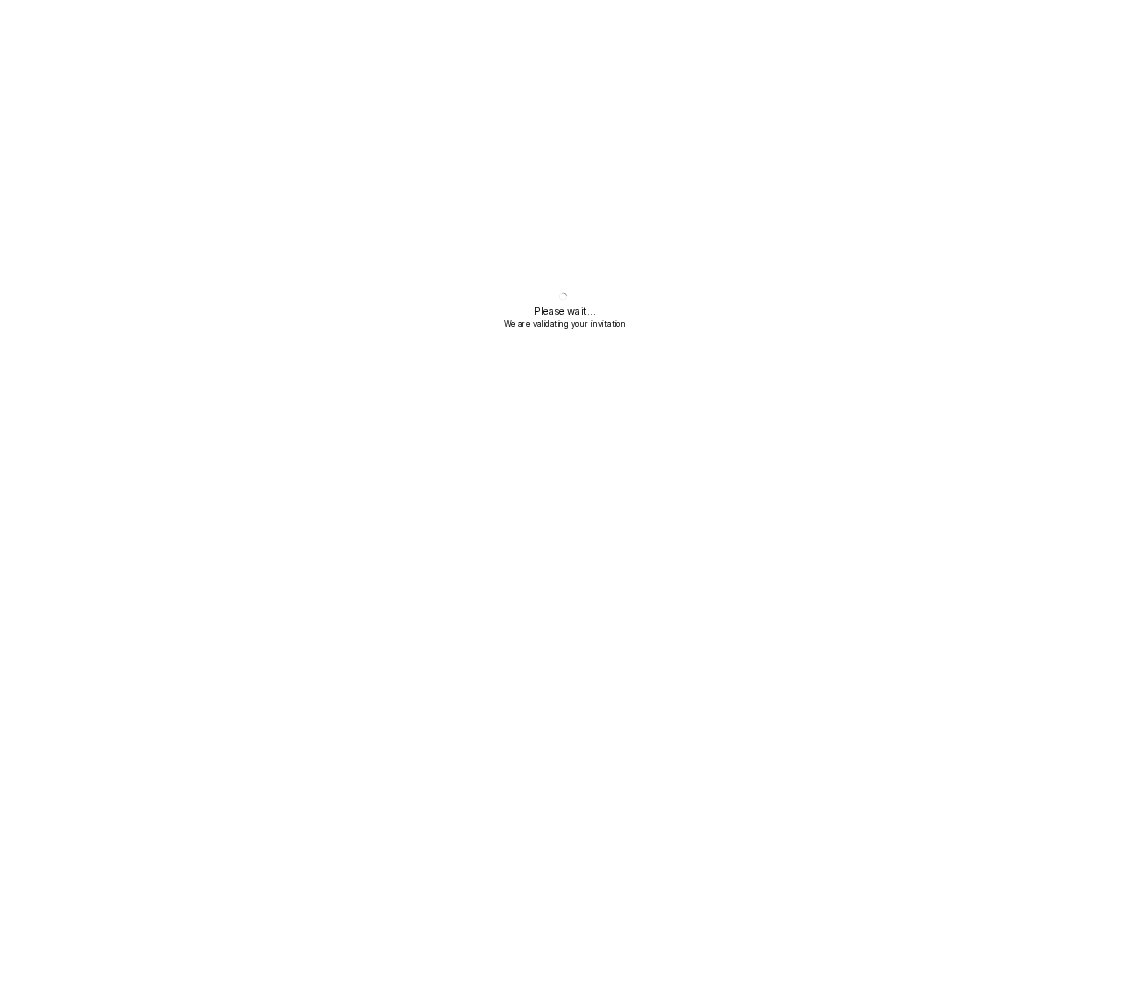 scroll, scrollTop: 0, scrollLeft: 0, axis: both 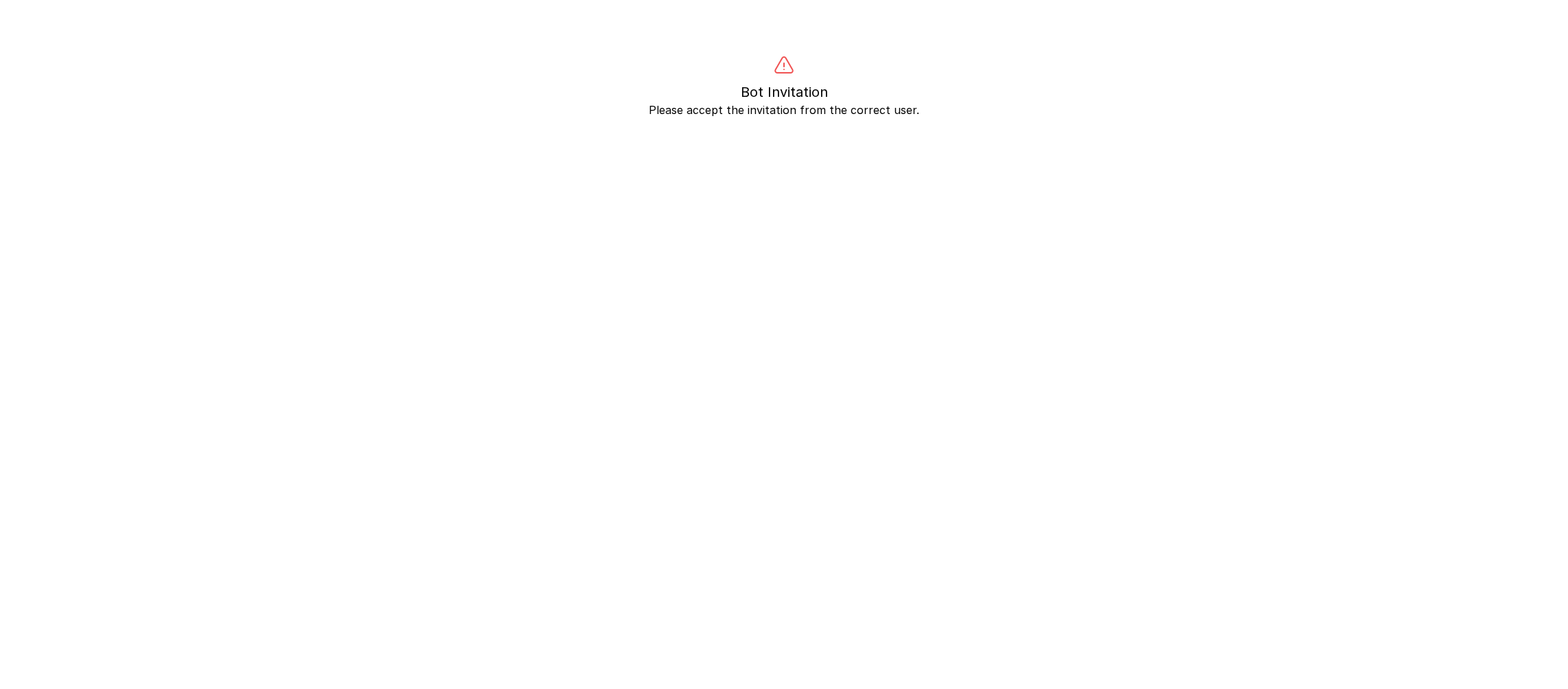 click on "Bot Invitation Please accept the invitation from the correct user." at bounding box center (784, 399) 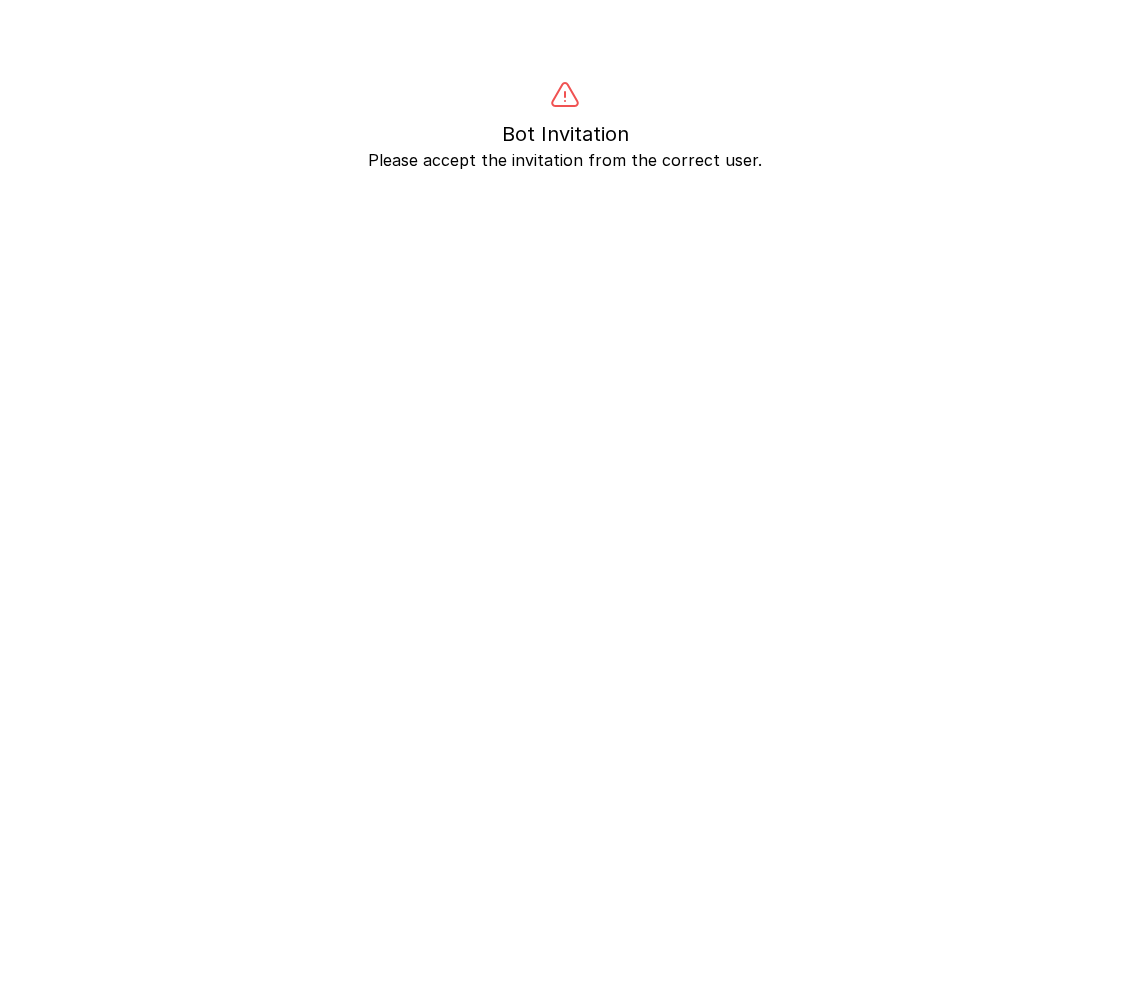 click on "Bot Invitation Please accept the invitation from the correct user." at bounding box center (565, 581) 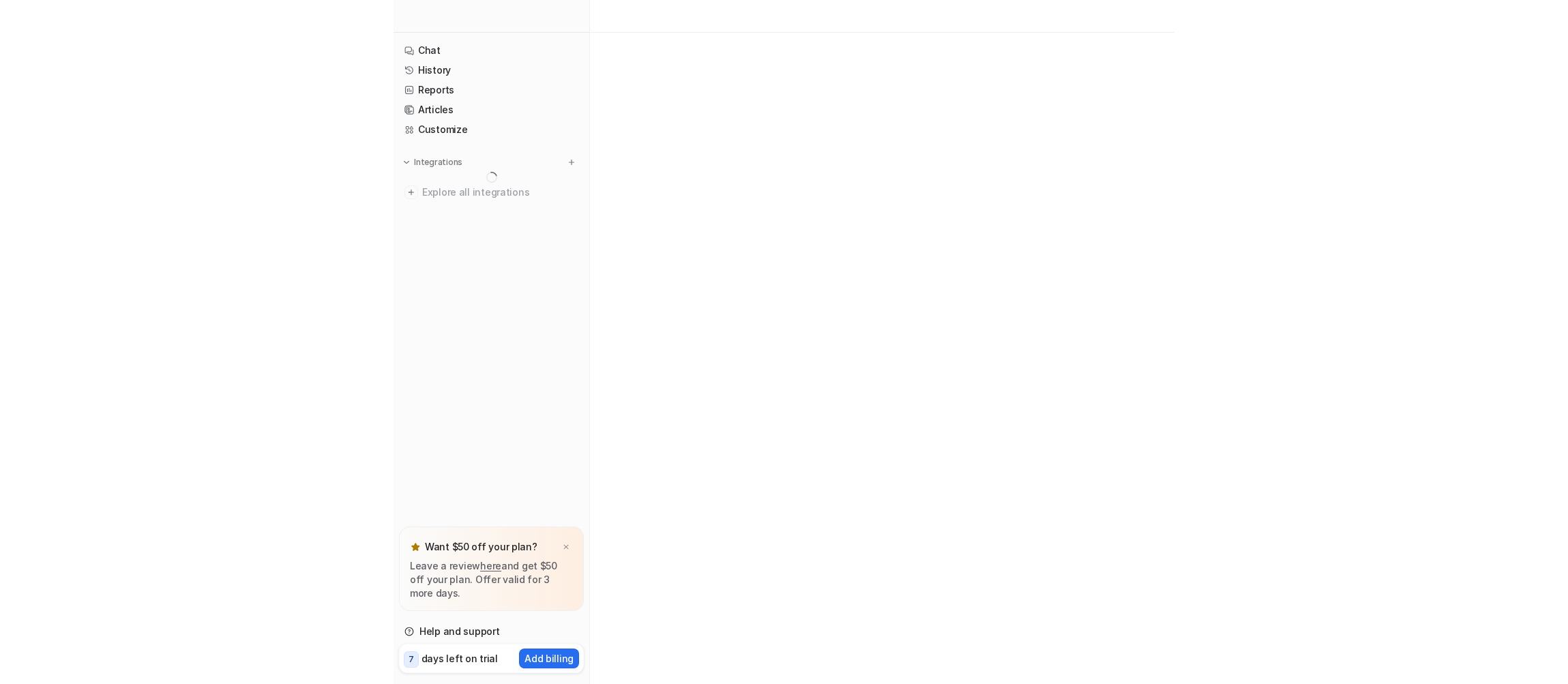 scroll, scrollTop: 0, scrollLeft: 0, axis: both 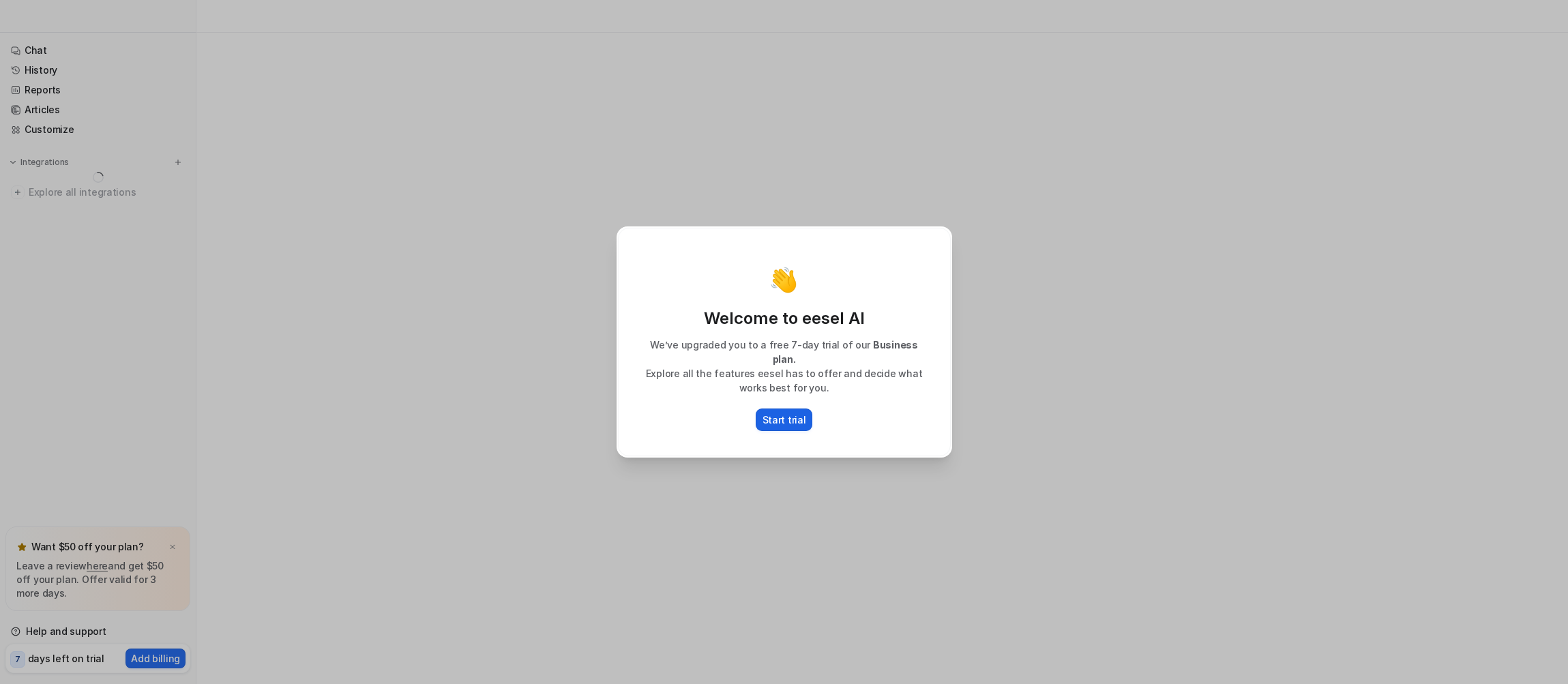 click on "Start trial" at bounding box center (784, 419) 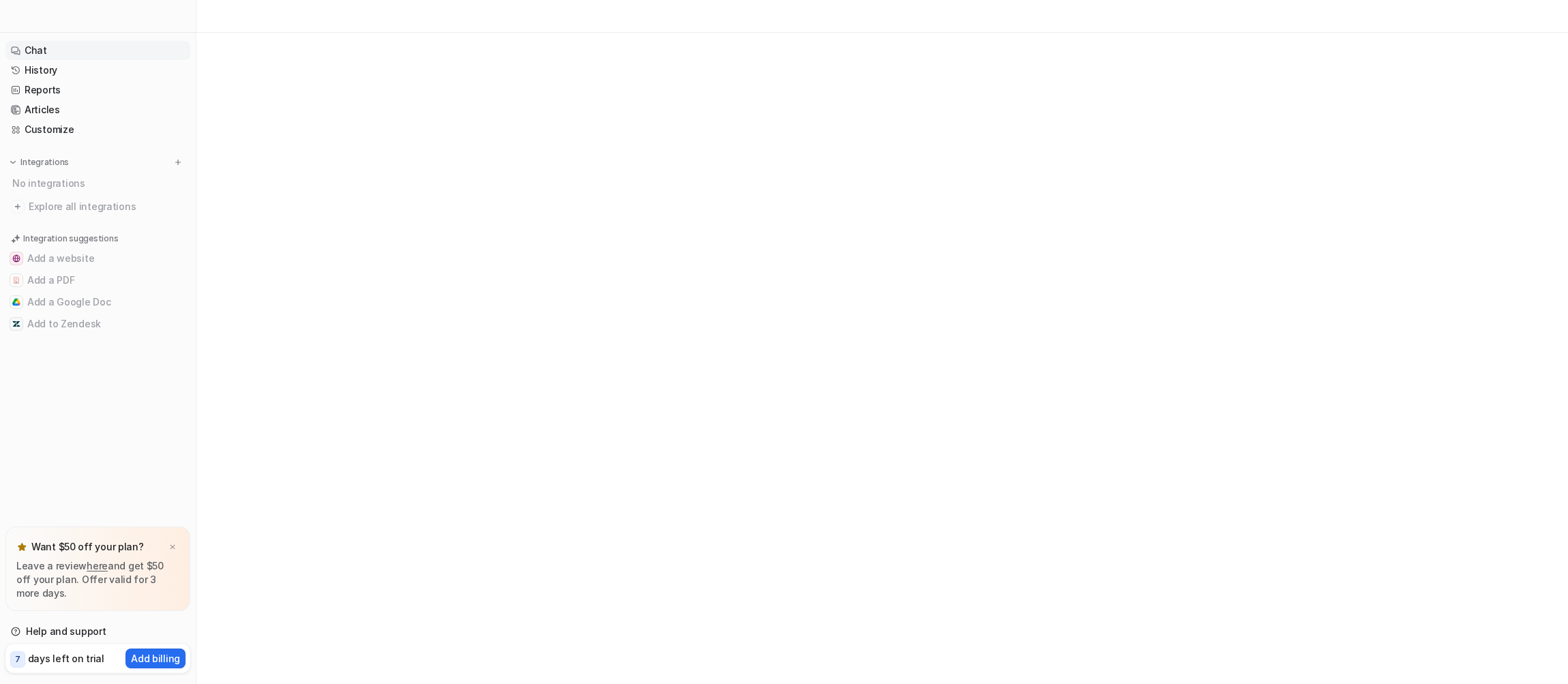 click on "Chat" at bounding box center [98, 50] 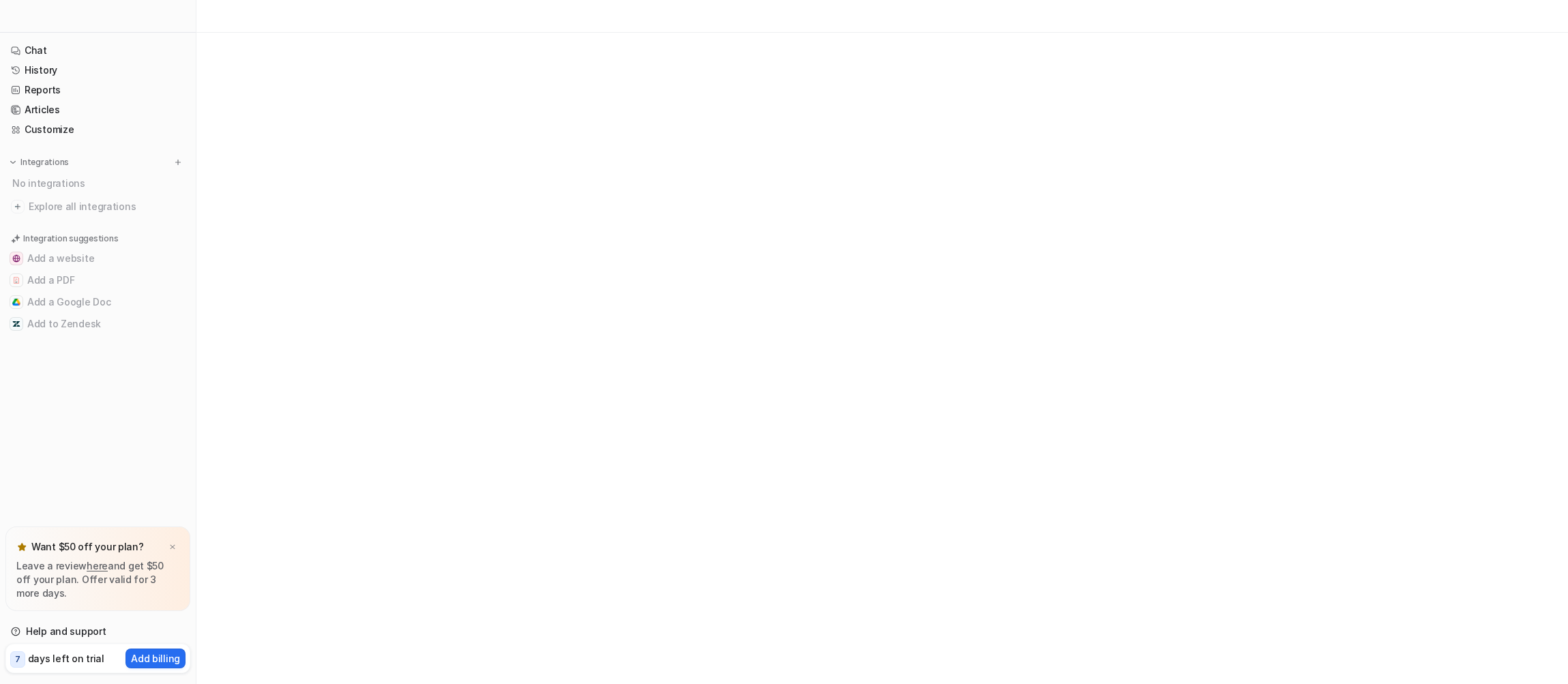 click at bounding box center (784, 342) 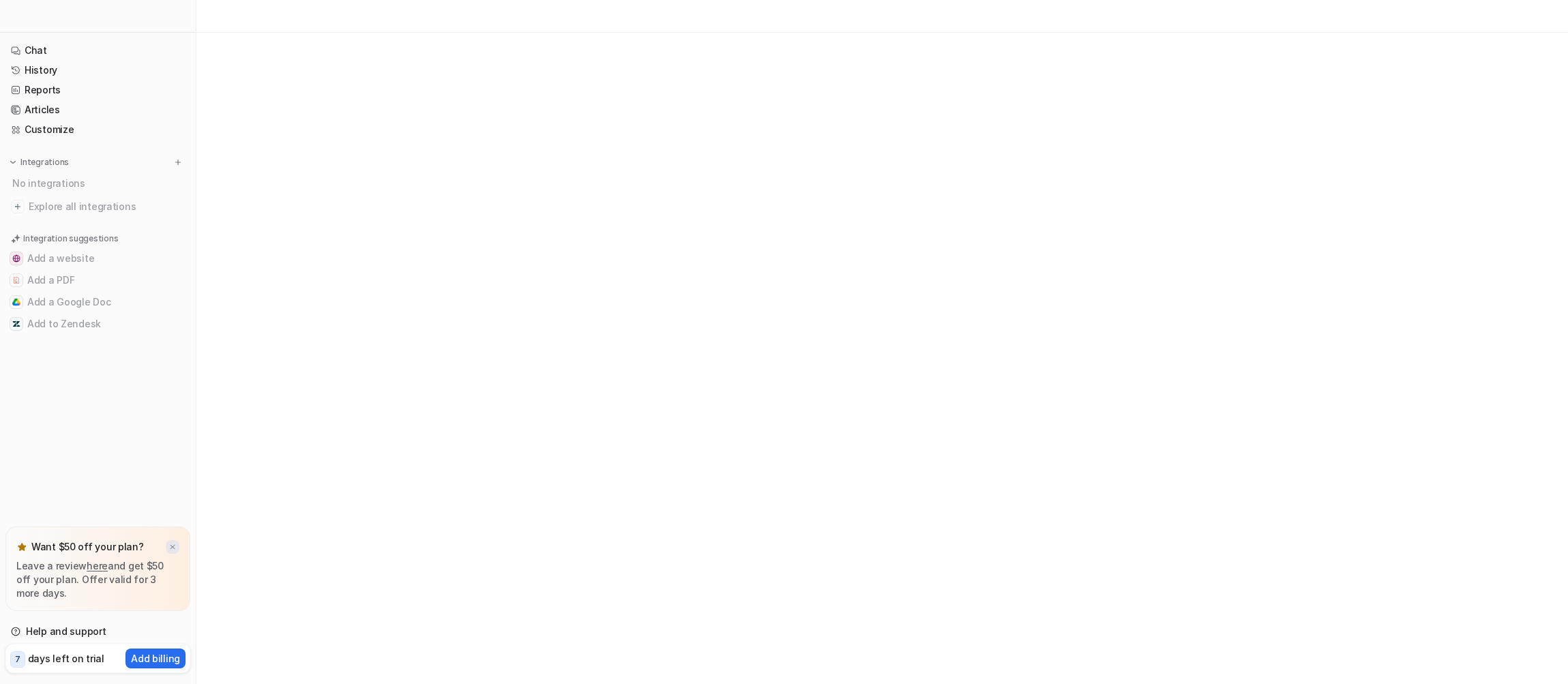 click at bounding box center (173, 547) 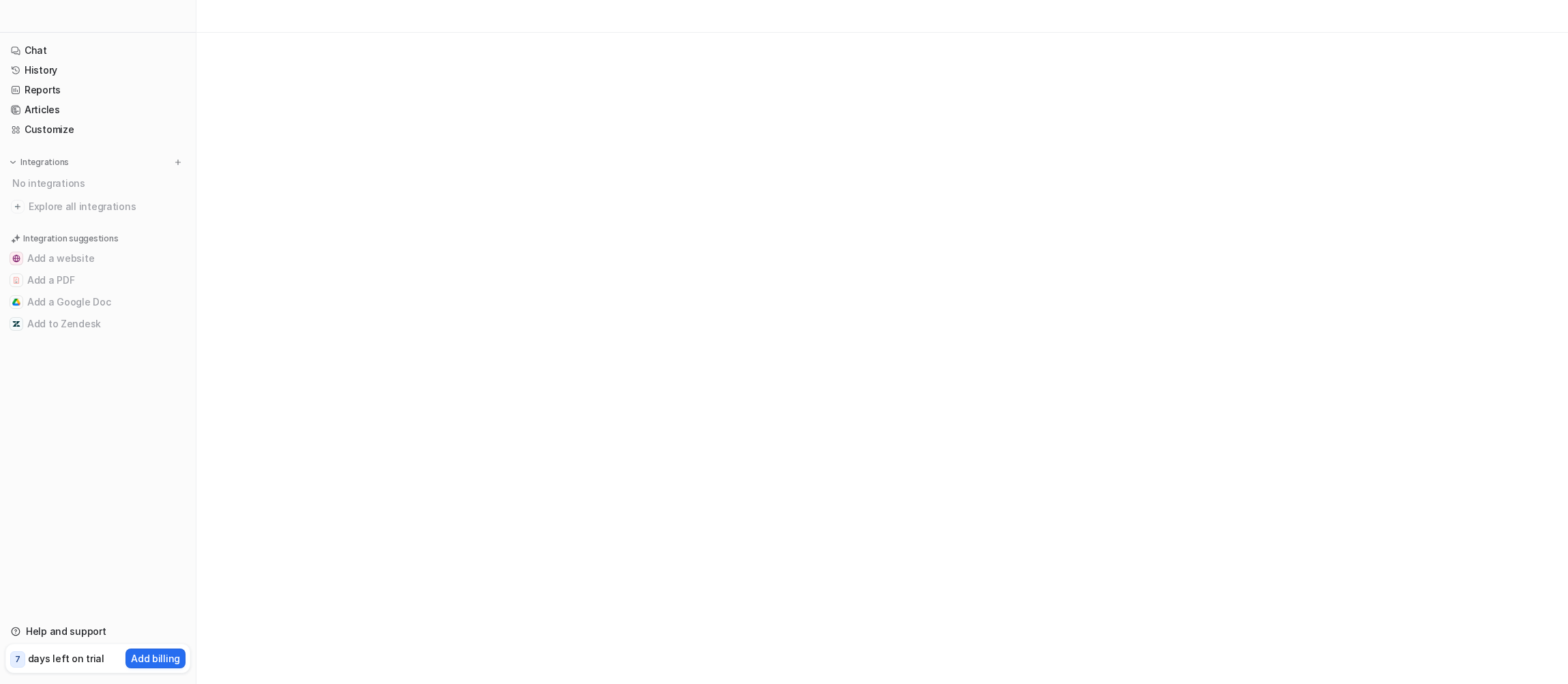 click on "Chat History Reports Articles Customize Integrations No integrations Explore all integrations Integration suggestions Add a website Add a PDF Add a Google Doc Add to Zendesk" at bounding box center (98, 323) 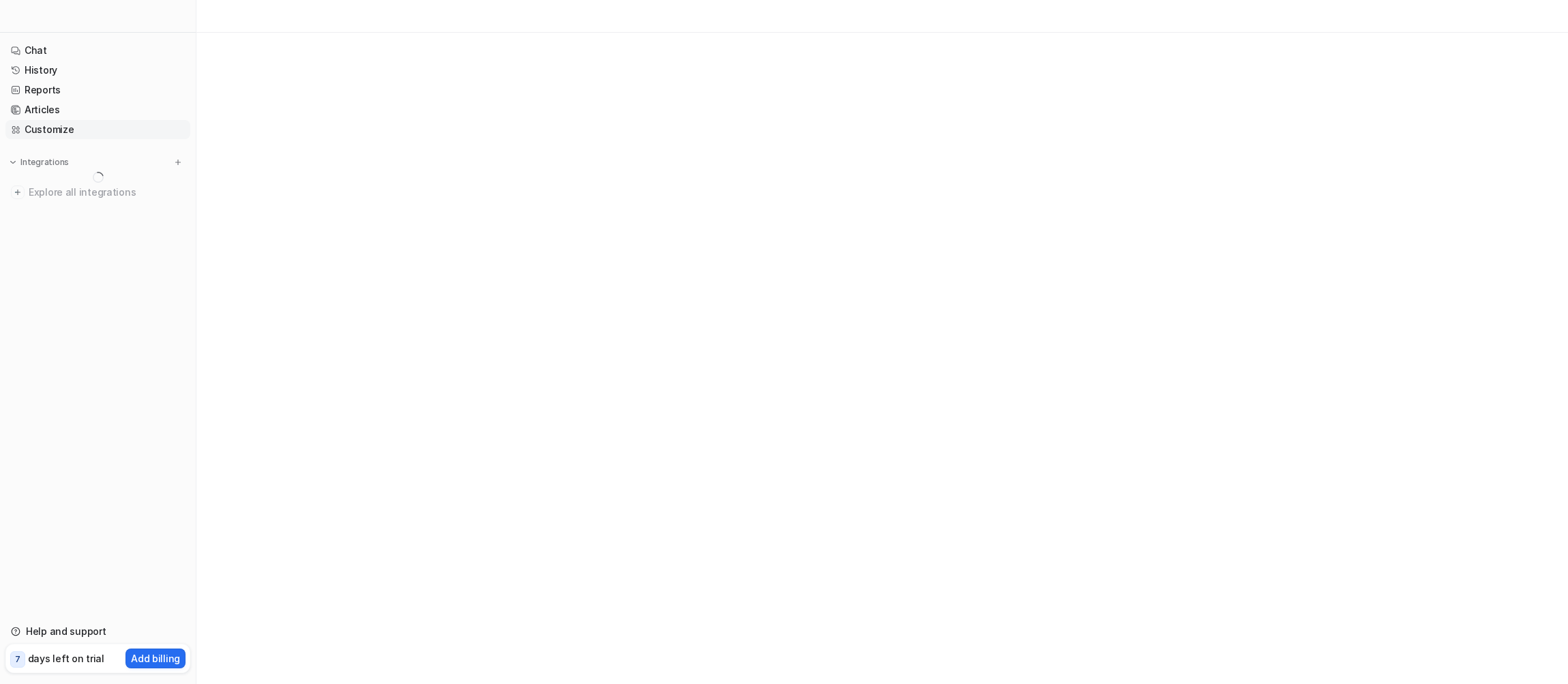 scroll, scrollTop: 0, scrollLeft: 0, axis: both 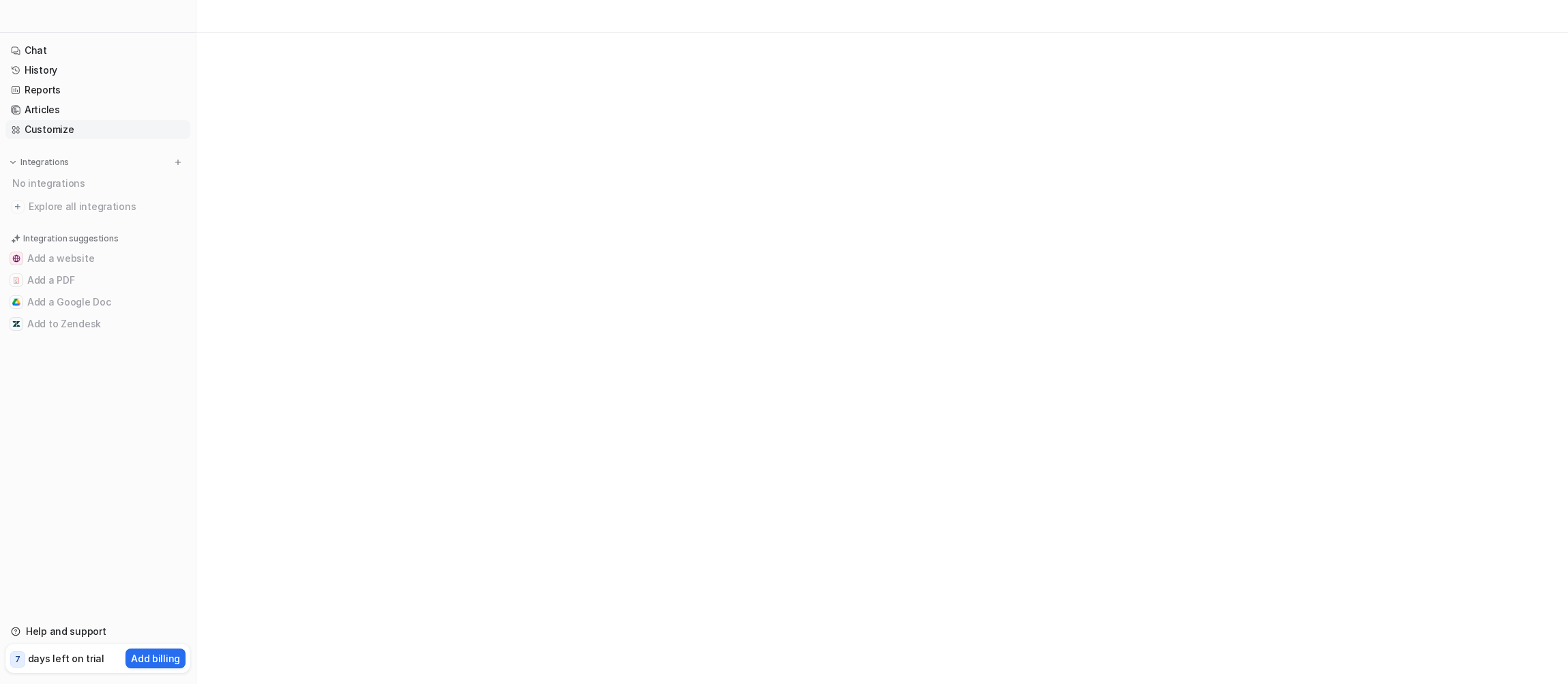 click on "Customize" at bounding box center [98, 130] 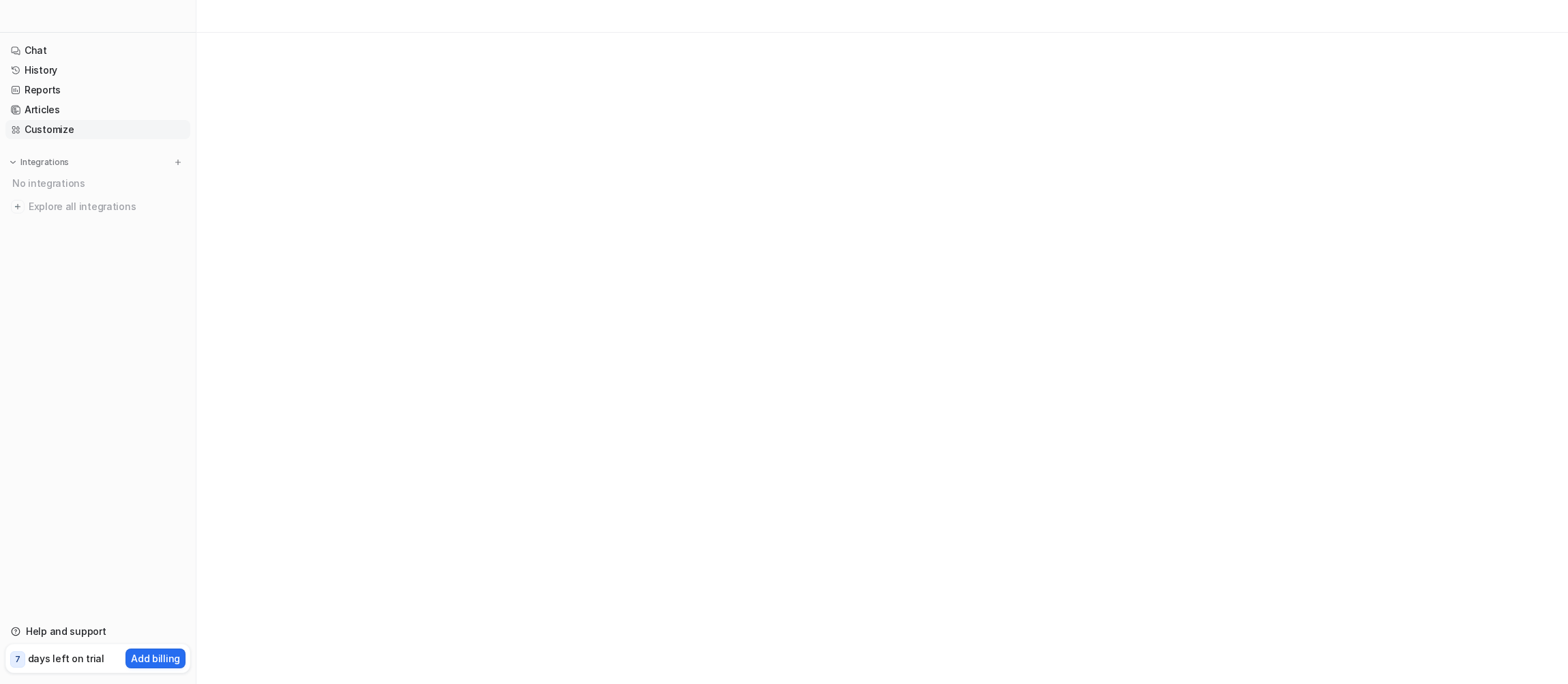 click on "Customize" at bounding box center [98, 130] 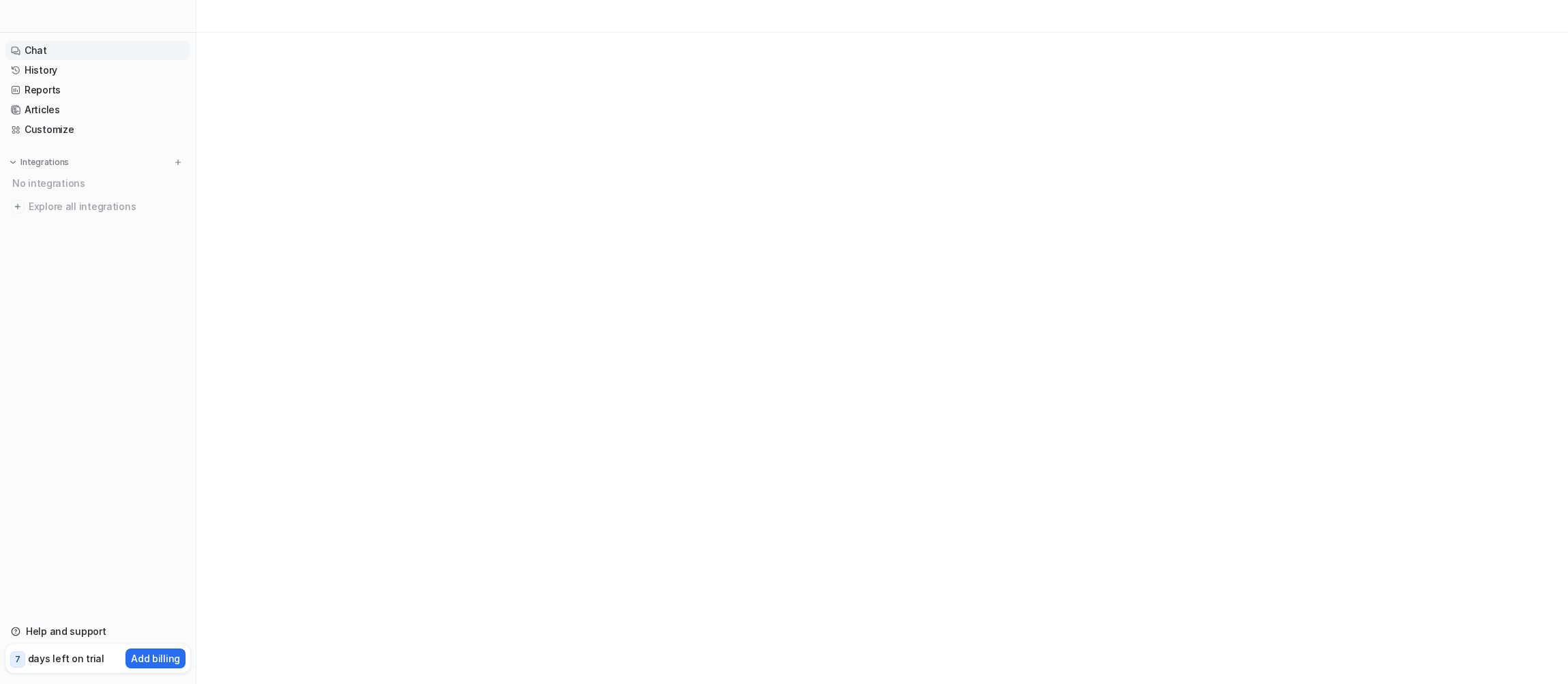 click on "Chat" at bounding box center (98, 50) 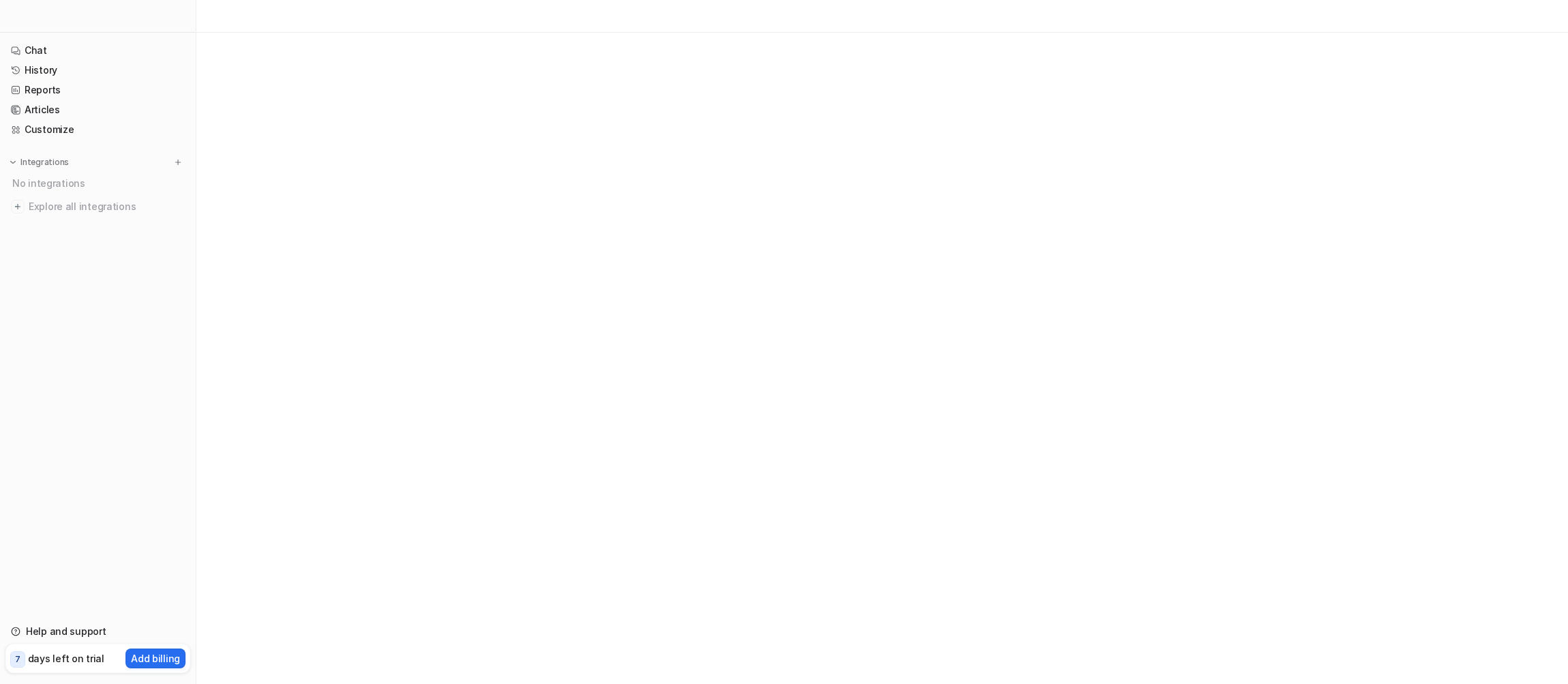 click at bounding box center [784, 342] 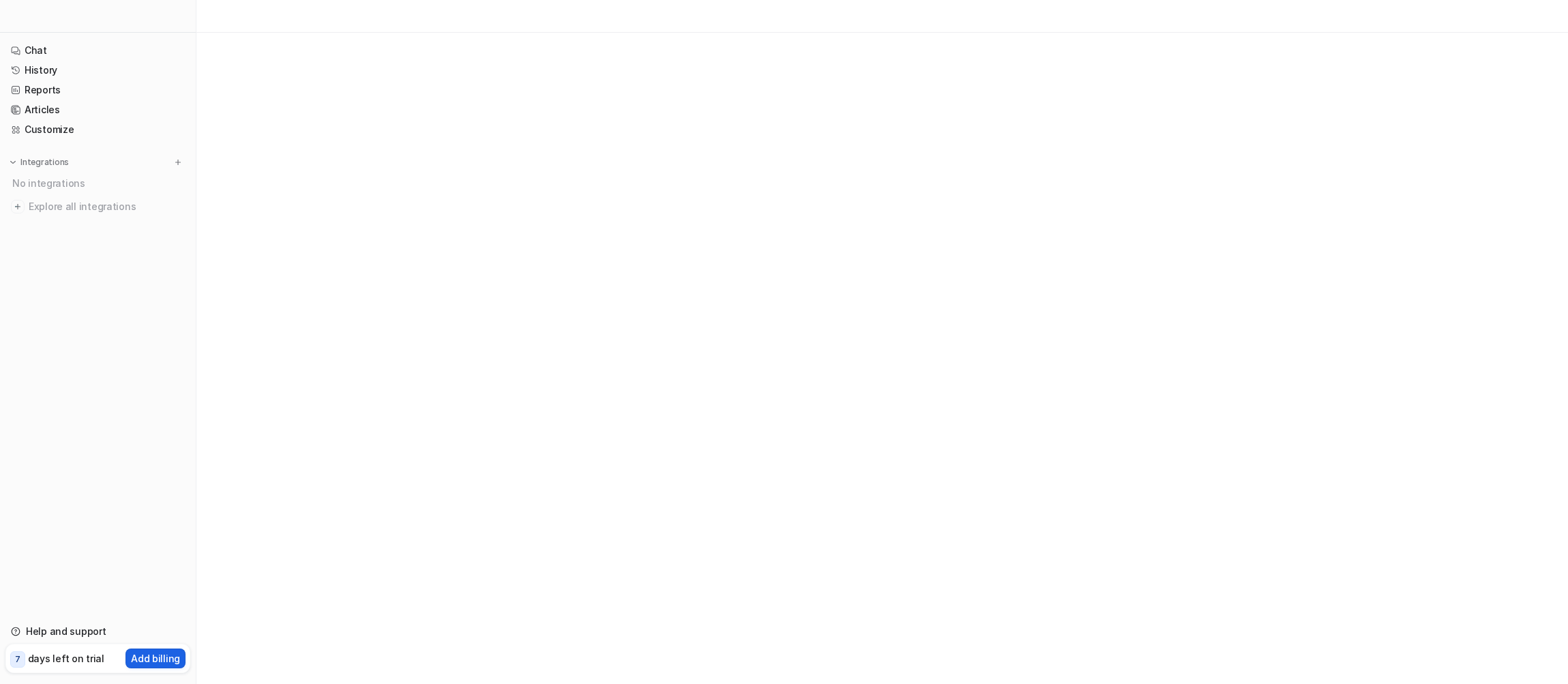 click on "Add billing" at bounding box center (156, 658) 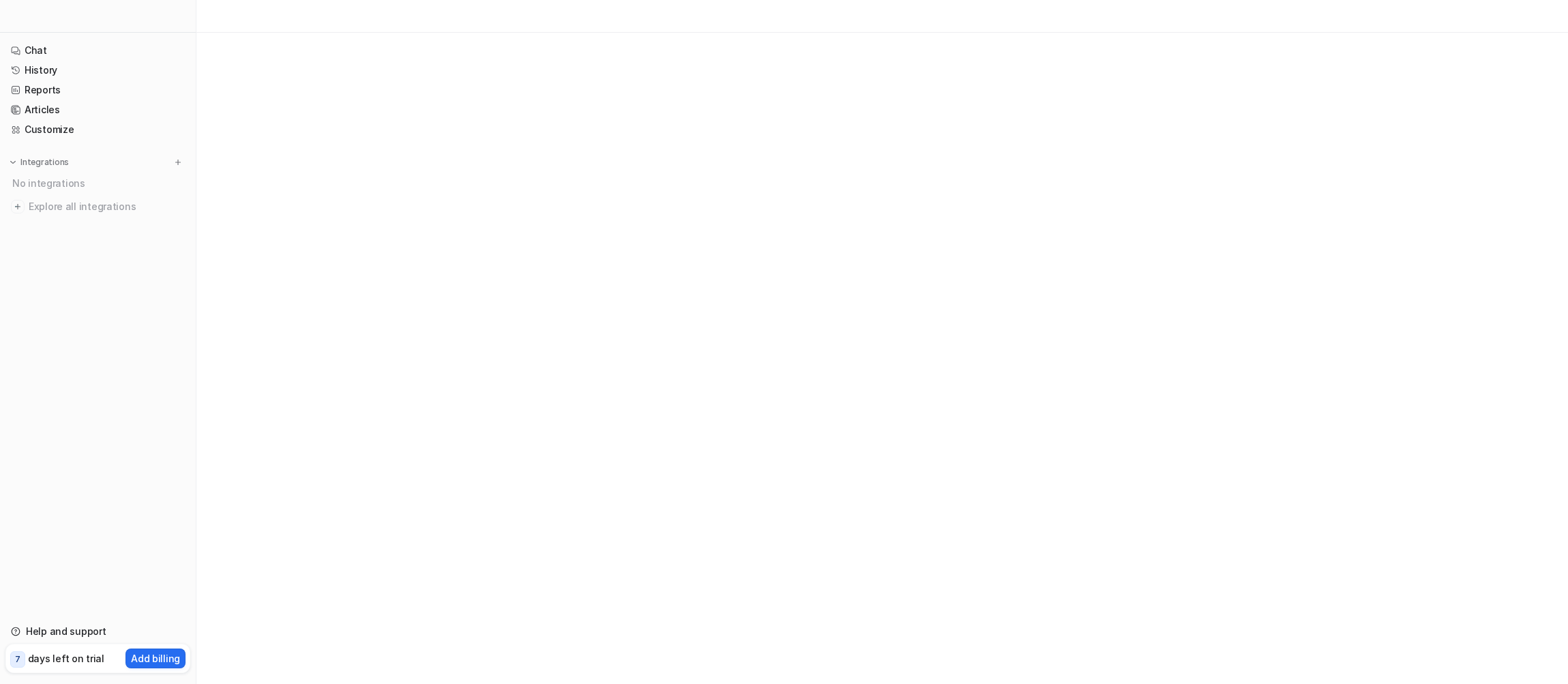 click on "days left on trial" at bounding box center (66, 658) 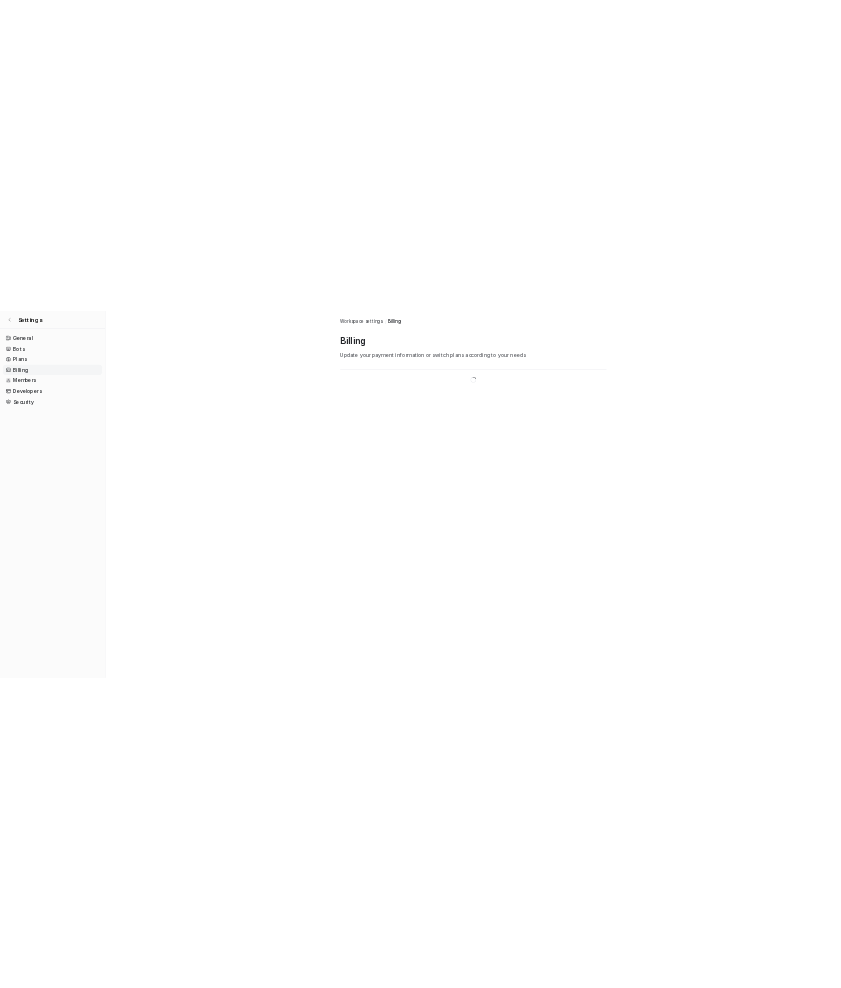 scroll, scrollTop: 0, scrollLeft: 0, axis: both 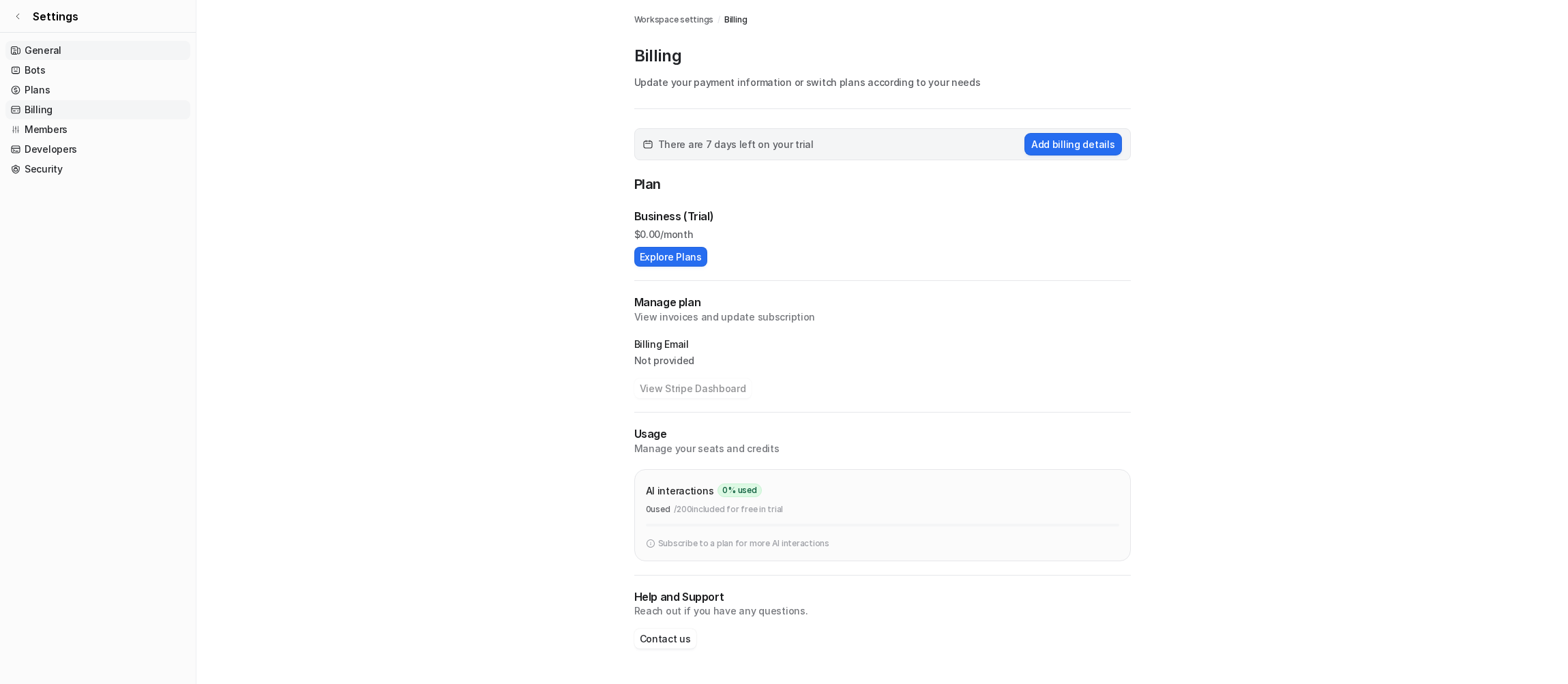 click on "General" at bounding box center (98, 50) 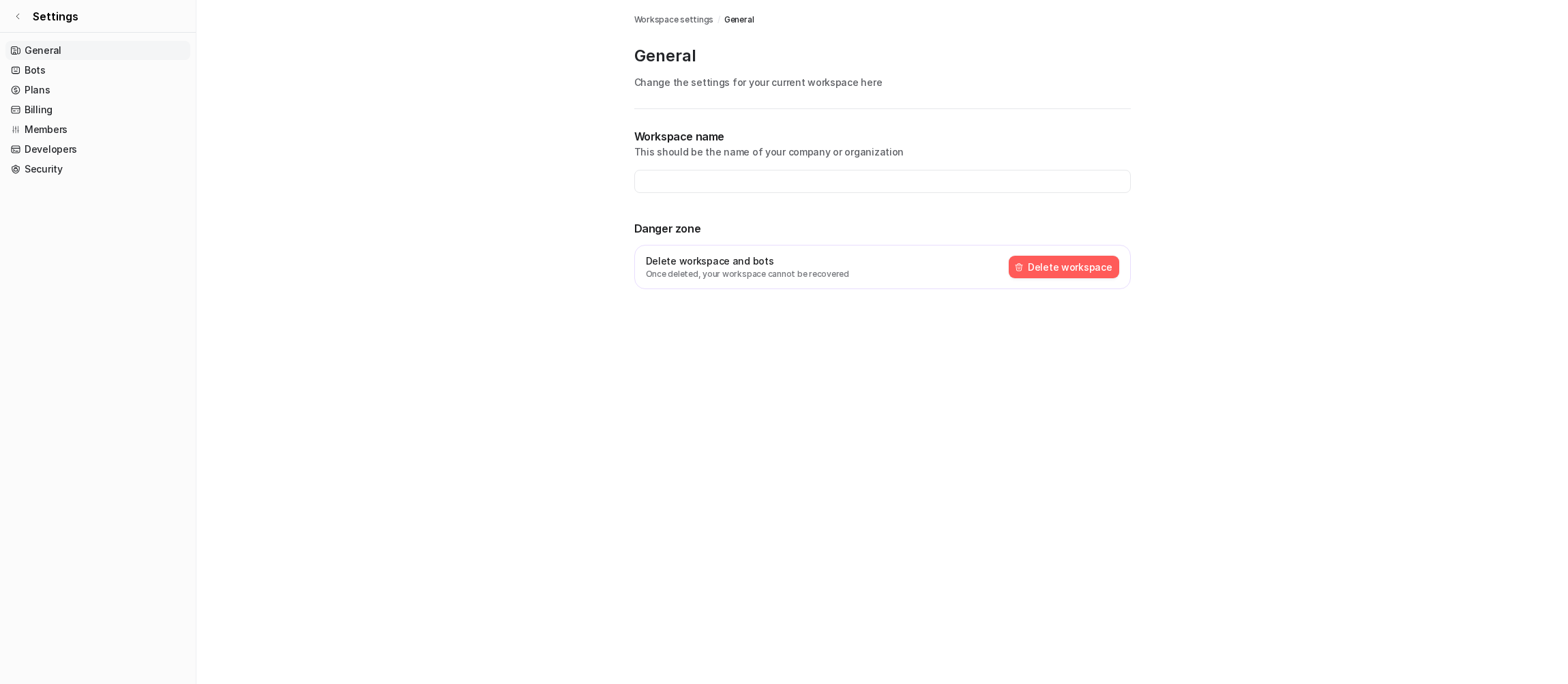 type on "**********" 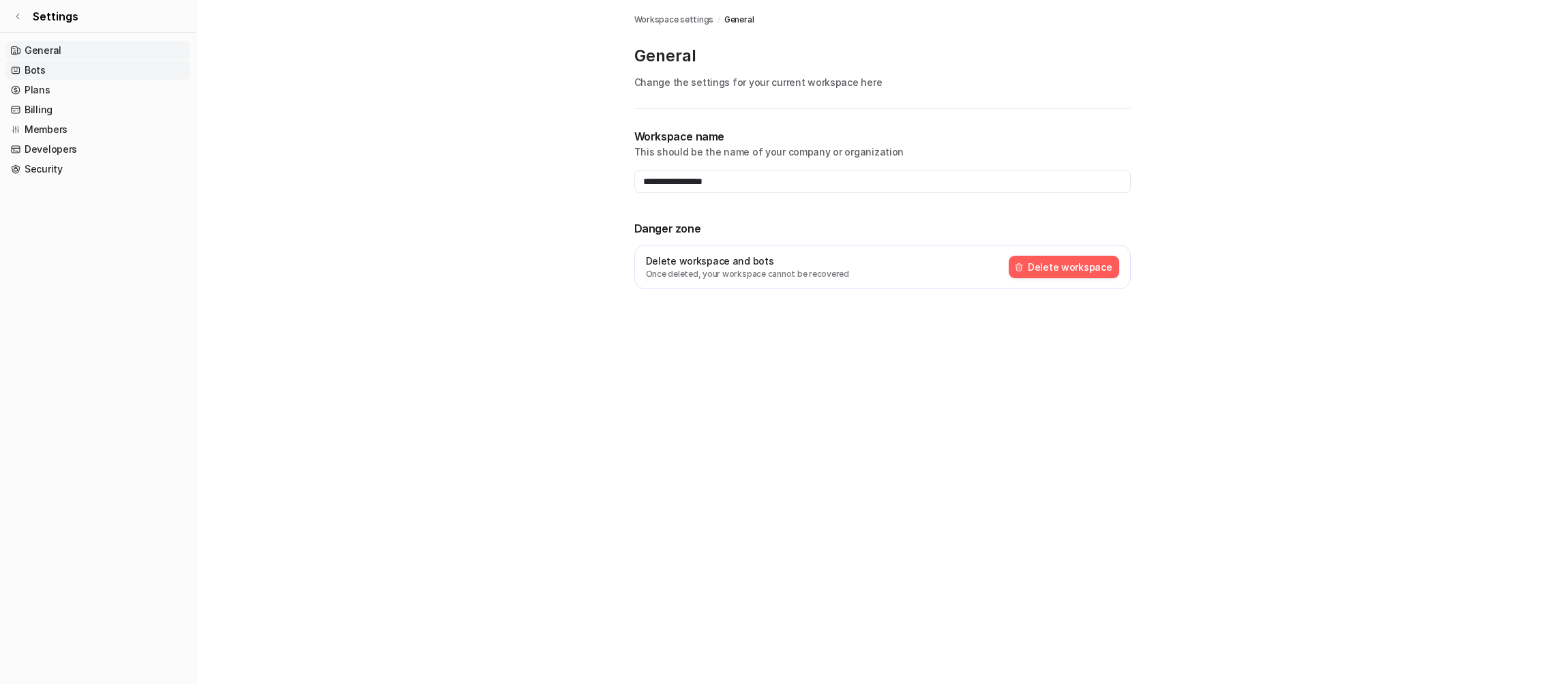 click on "Bots" at bounding box center [98, 70] 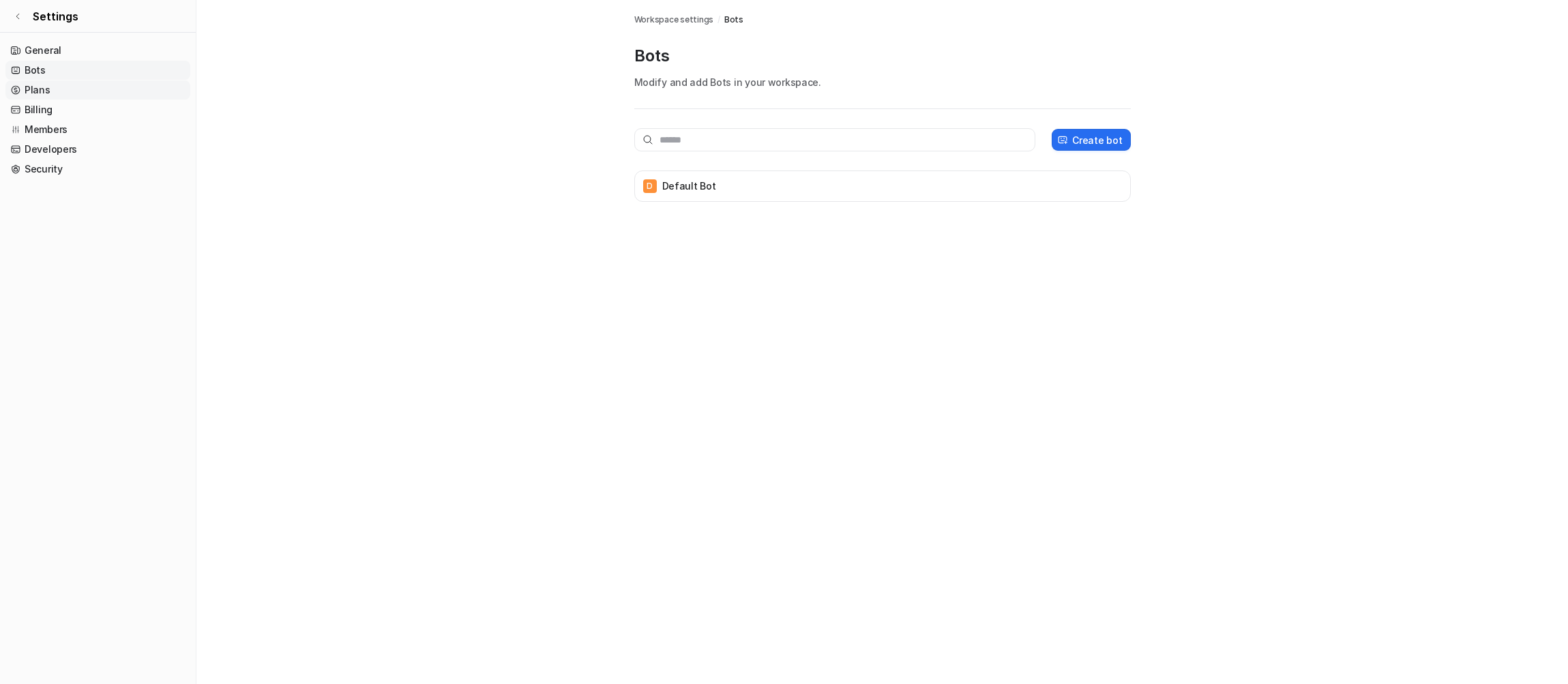 click on "Plans" at bounding box center [98, 90] 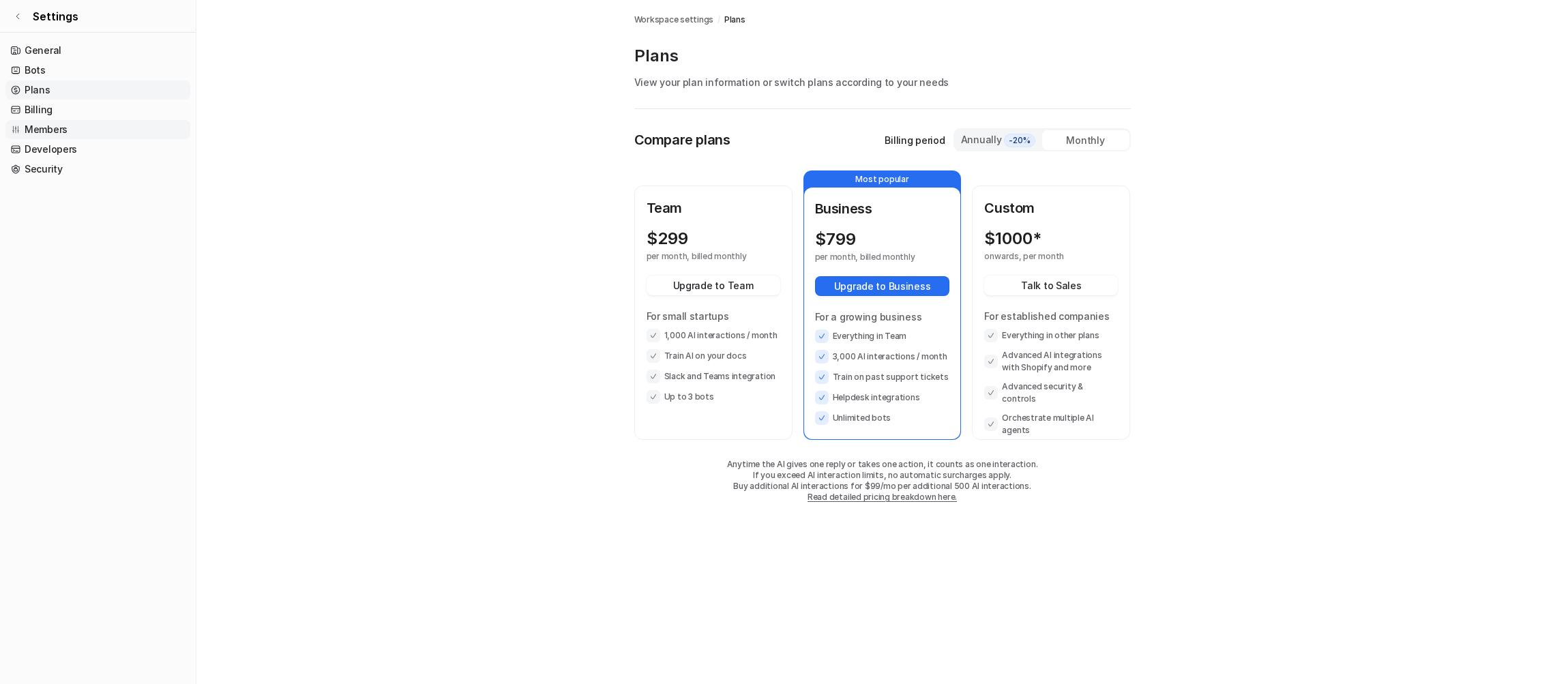click on "Members" at bounding box center [98, 130] 